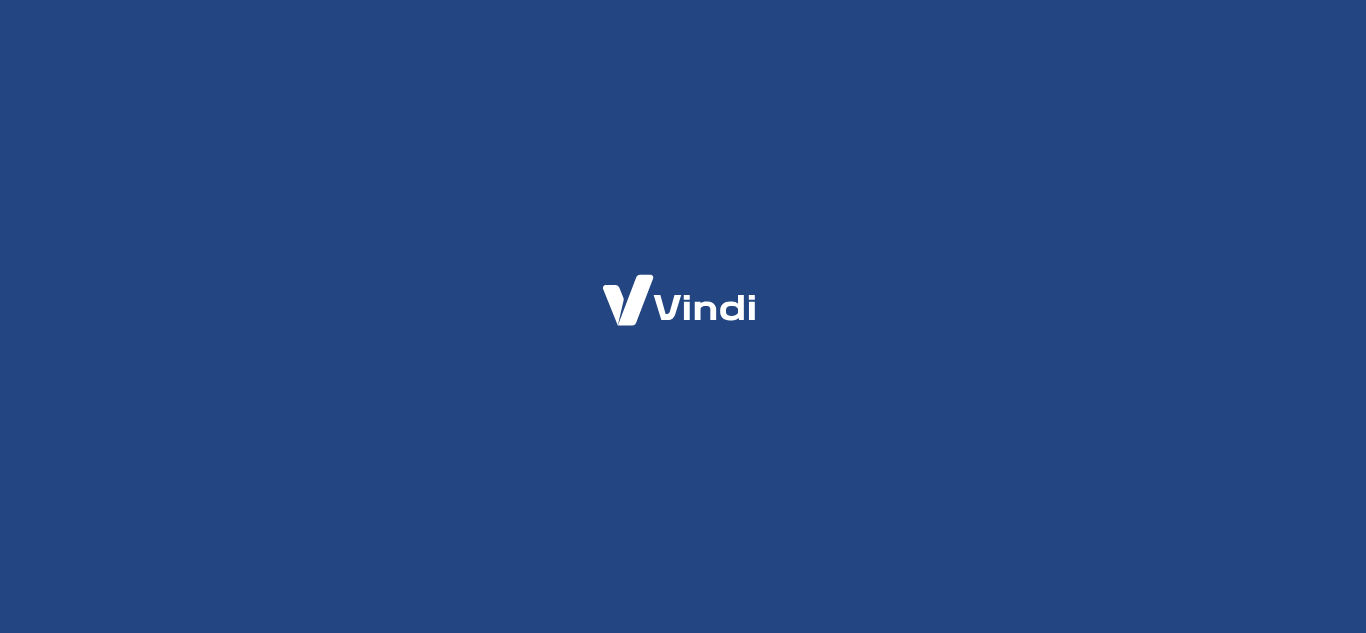 scroll, scrollTop: 0, scrollLeft: 0, axis: both 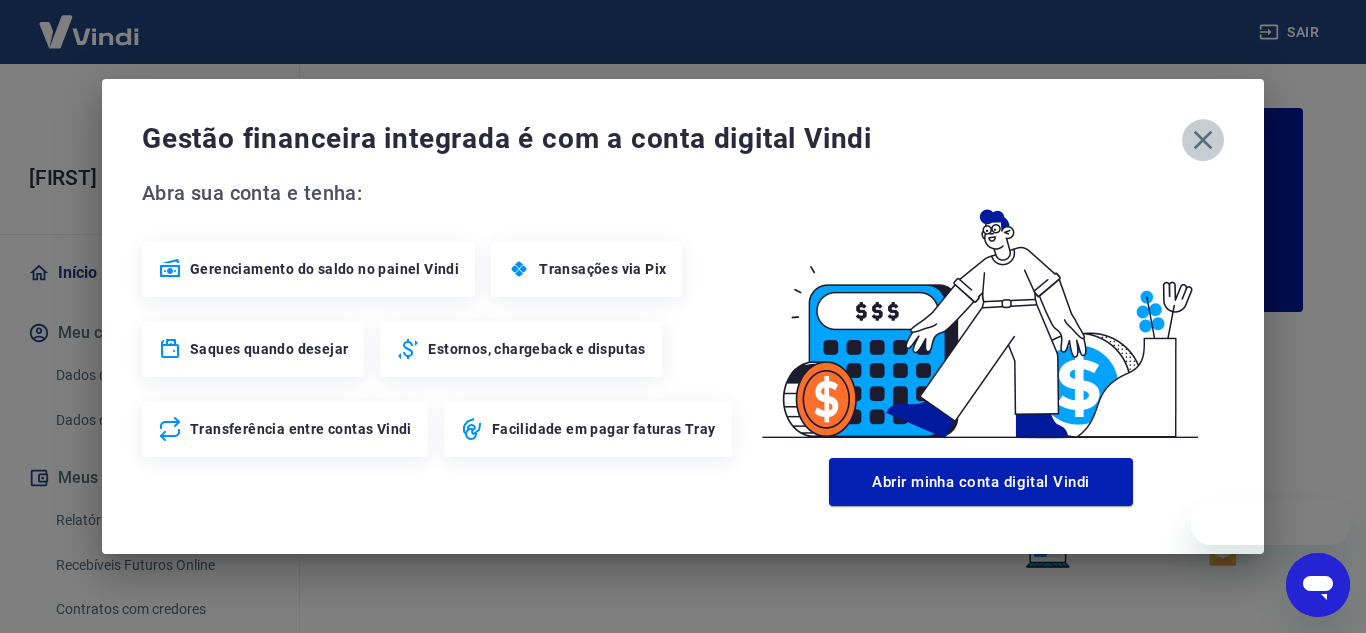 click 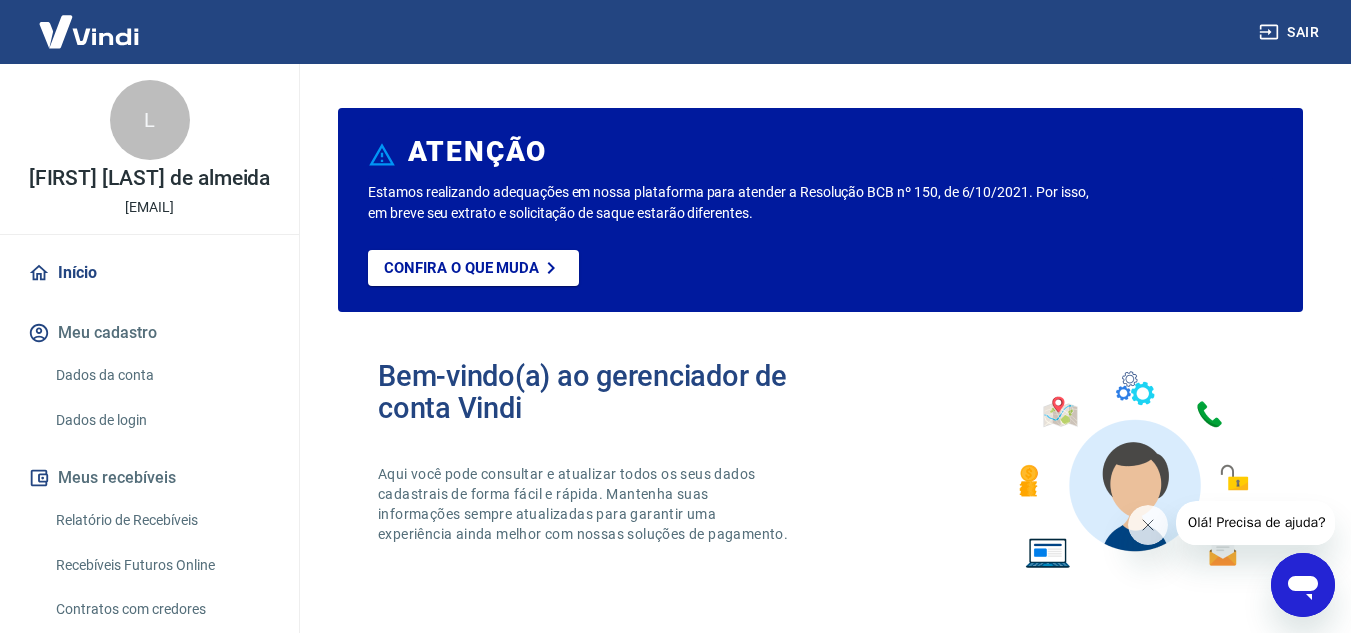 click on "Bem-vindo(a) ao gerenciador de conta Vindi Aqui você pode consultar e atualizar todos os seus dados cadastrais de forma fácil e rápida. Mantenha suas informações sempre atualizadas para garantir uma experiência ainda melhor com nossas soluções de pagamento." at bounding box center (820, 470) 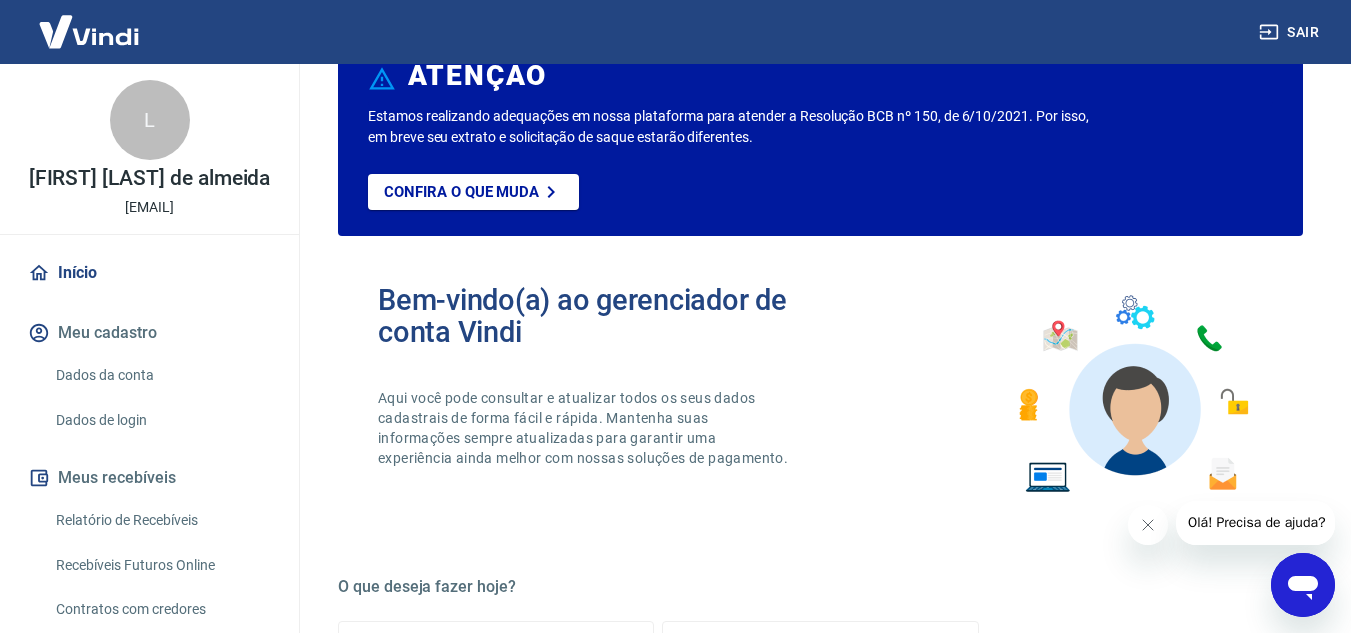 scroll, scrollTop: 80, scrollLeft: 0, axis: vertical 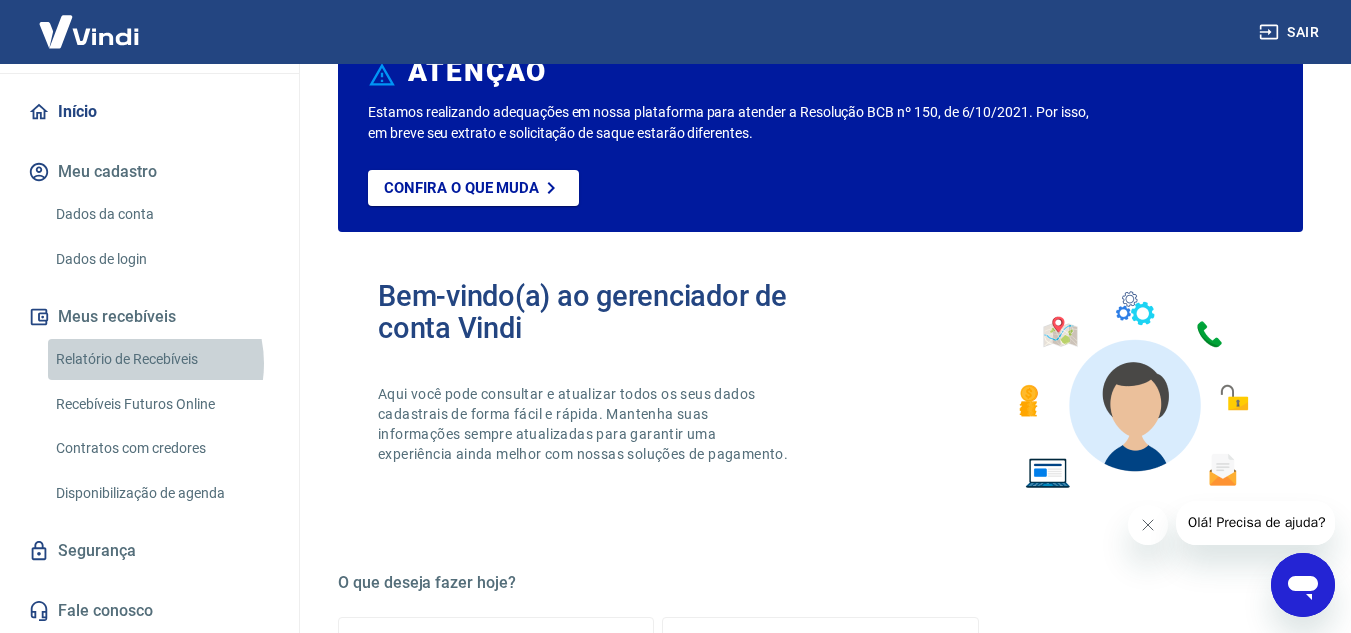 click on "Relatório de Recebíveis" at bounding box center (161, 359) 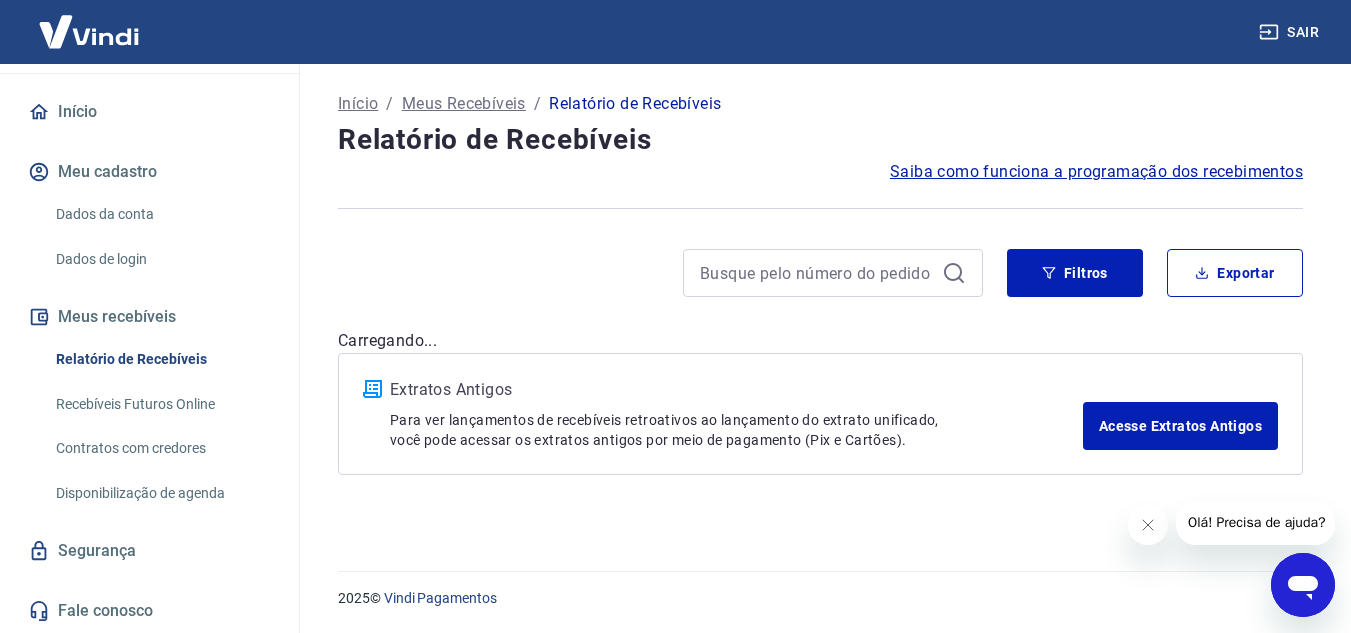 scroll, scrollTop: 0, scrollLeft: 0, axis: both 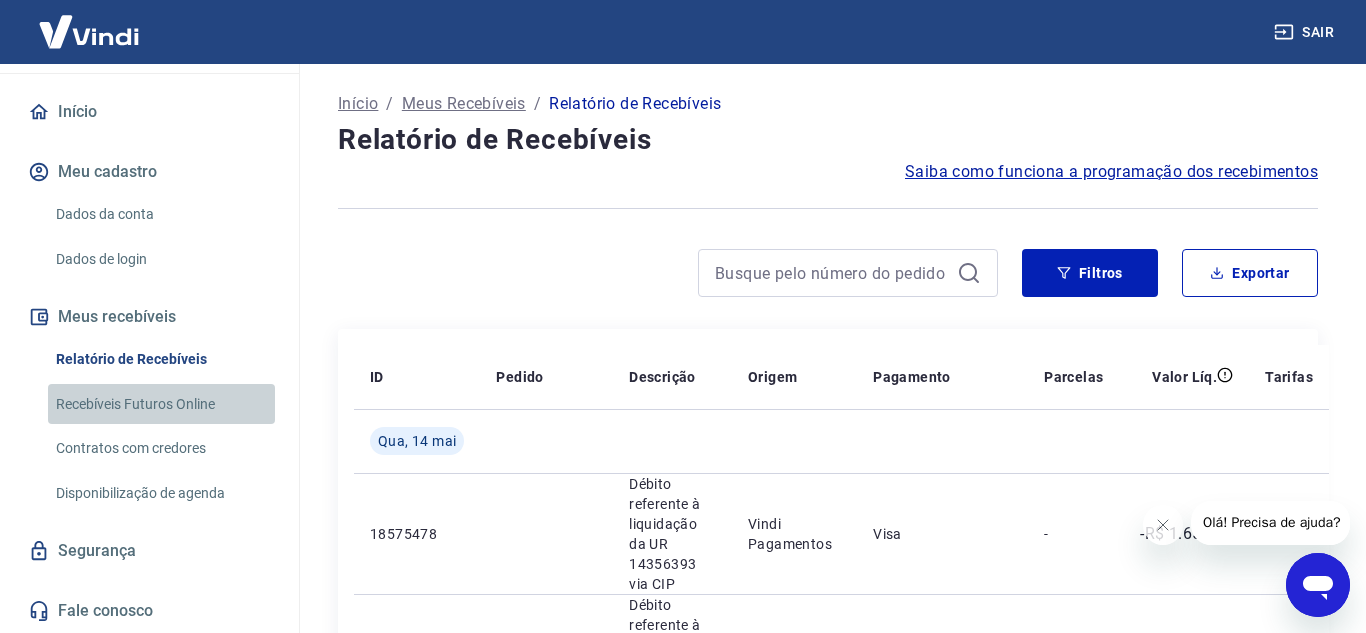 click on "Recebíveis Futuros Online" at bounding box center [161, 404] 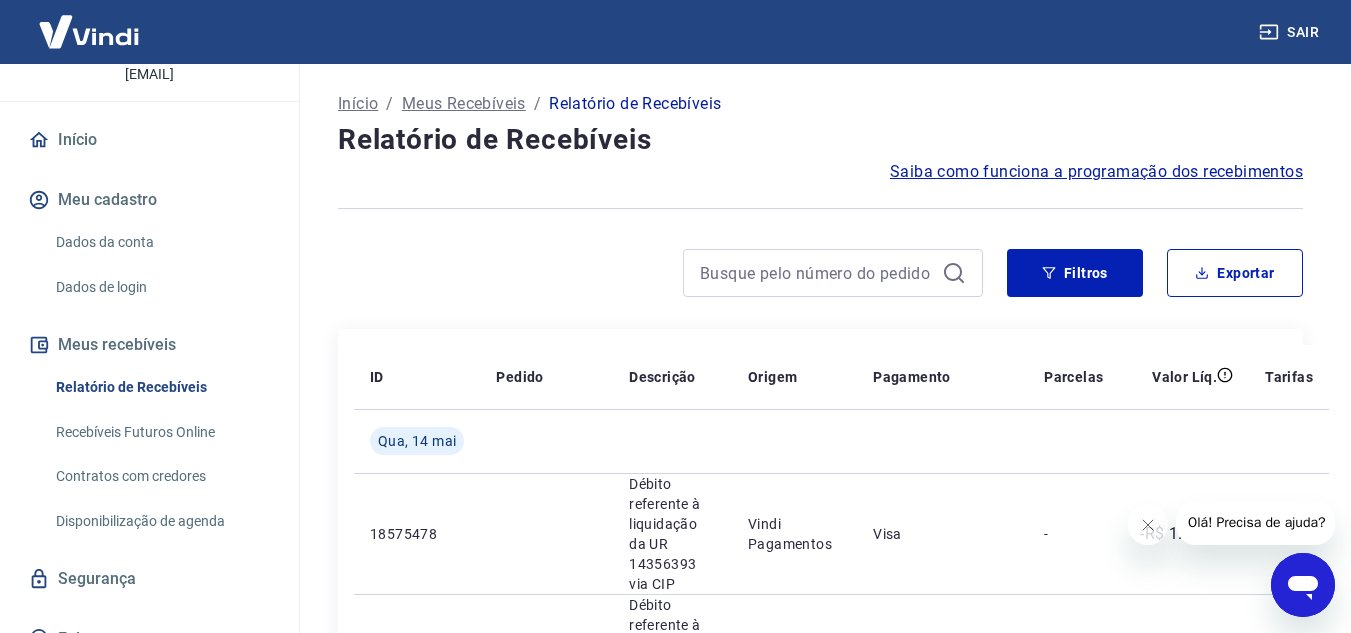 scroll, scrollTop: 161, scrollLeft: 0, axis: vertical 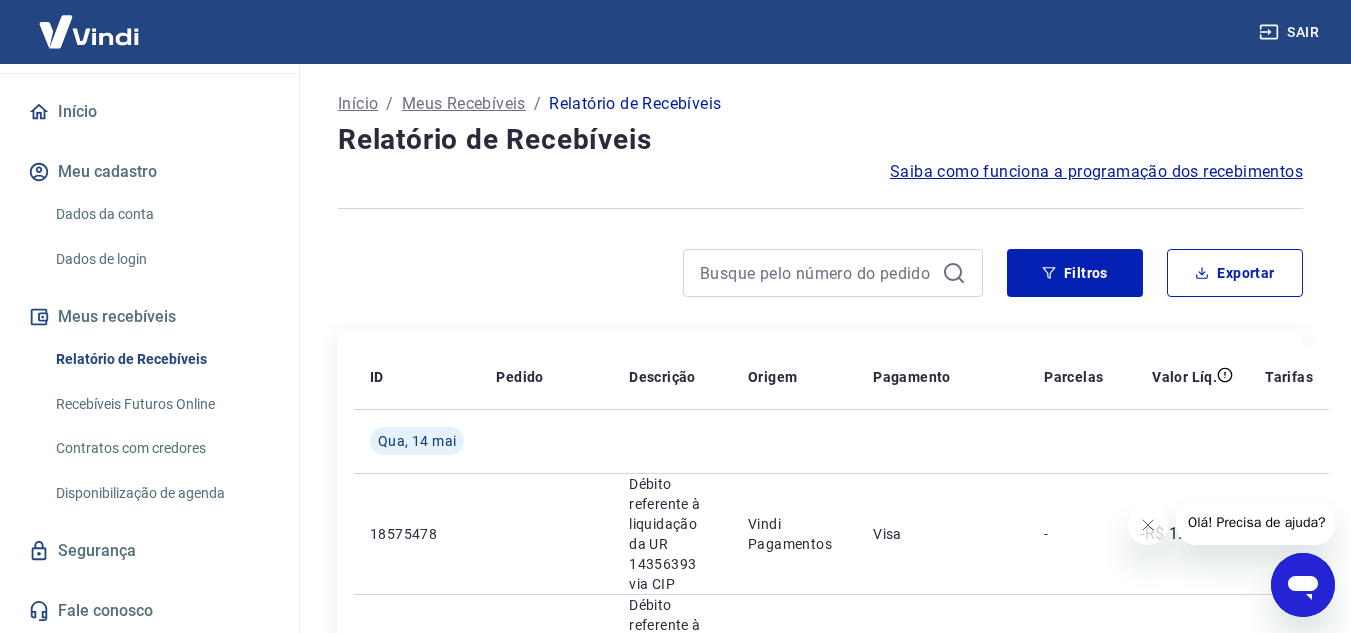 click on "Dados de login" at bounding box center [161, 259] 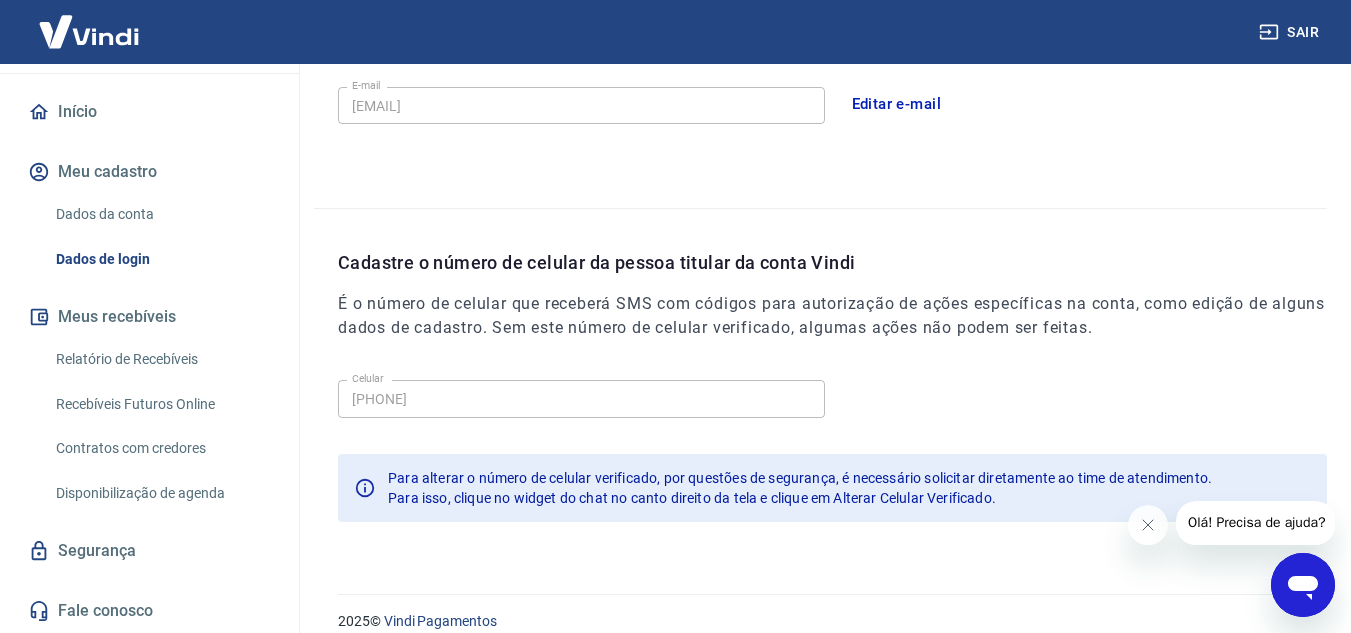 scroll, scrollTop: 648, scrollLeft: 0, axis: vertical 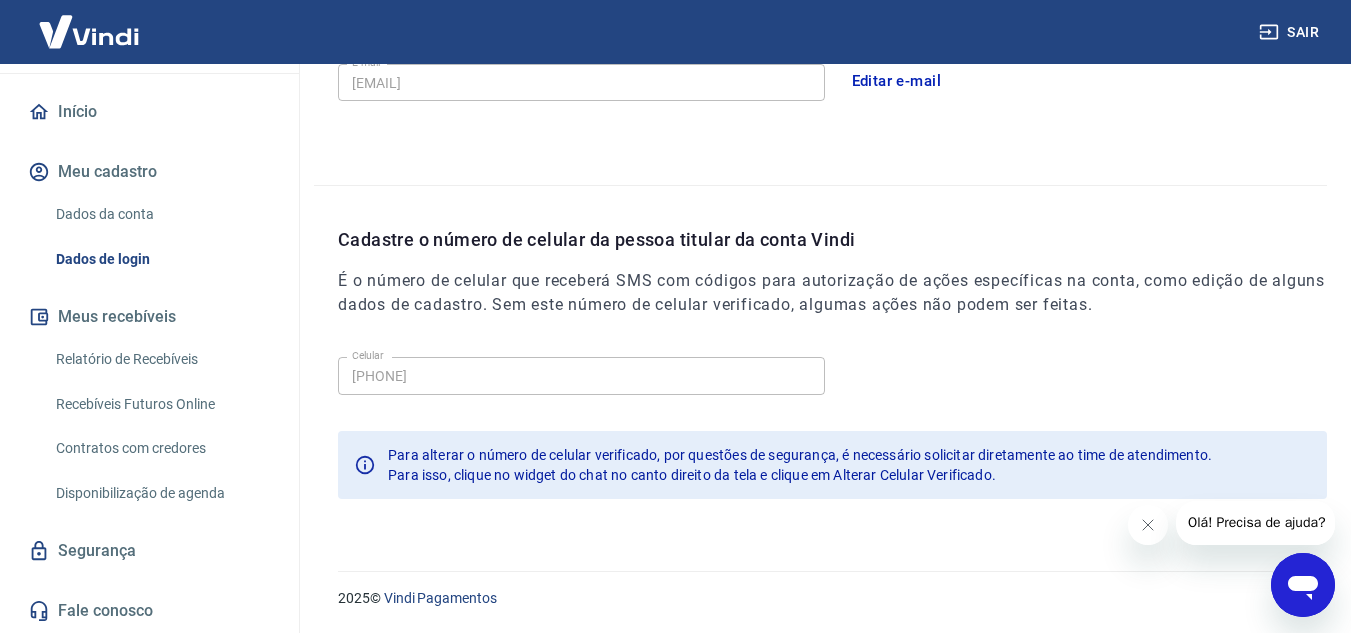 click on "Relatório de Recebíveis" at bounding box center (161, 359) 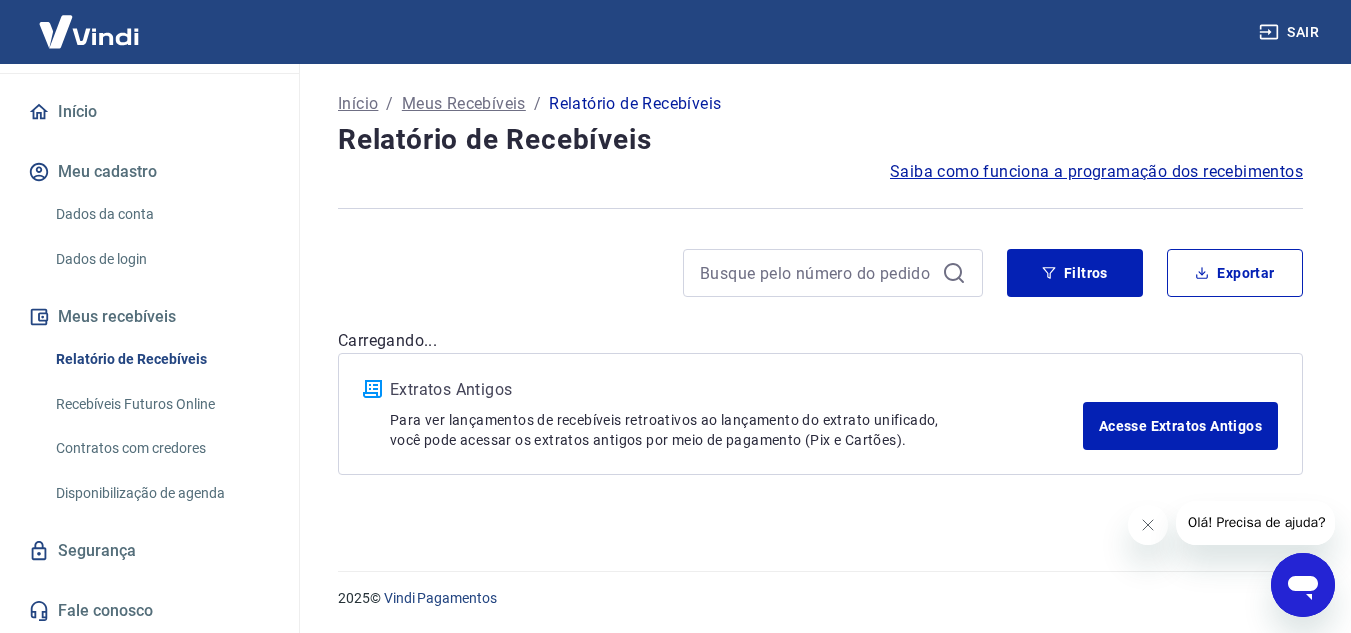 scroll, scrollTop: 0, scrollLeft: 0, axis: both 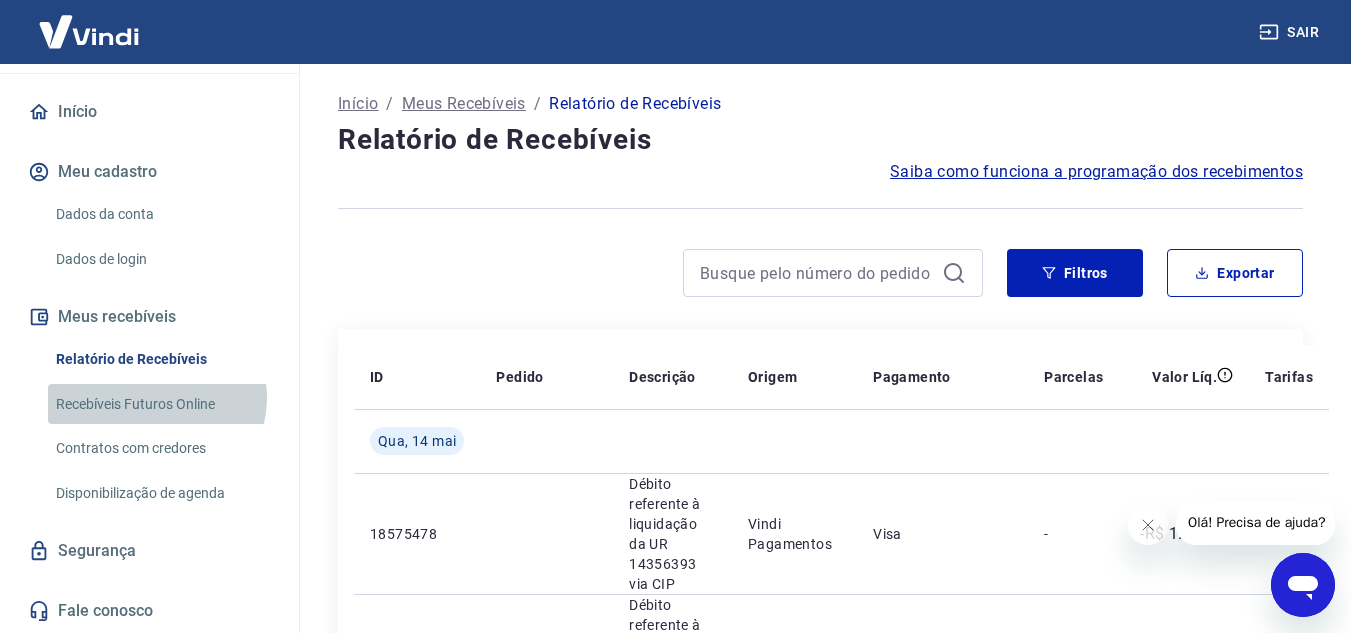 click on "Recebíveis Futuros Online" at bounding box center [161, 404] 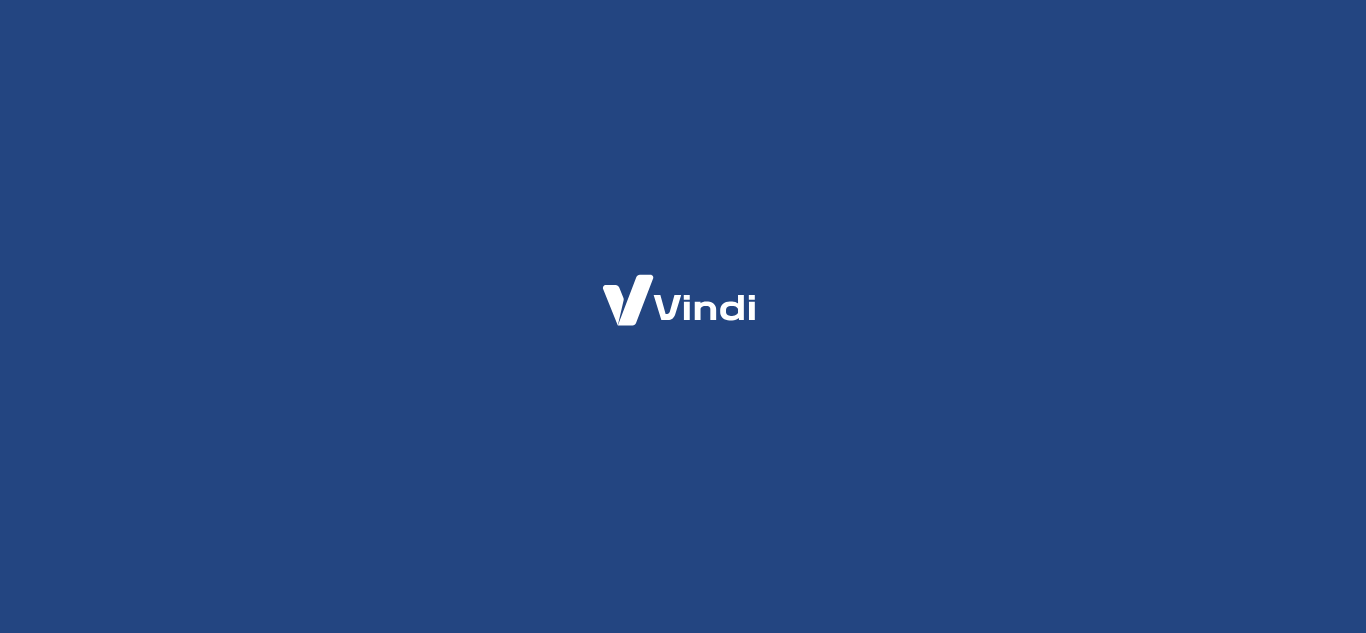 scroll, scrollTop: 0, scrollLeft: 0, axis: both 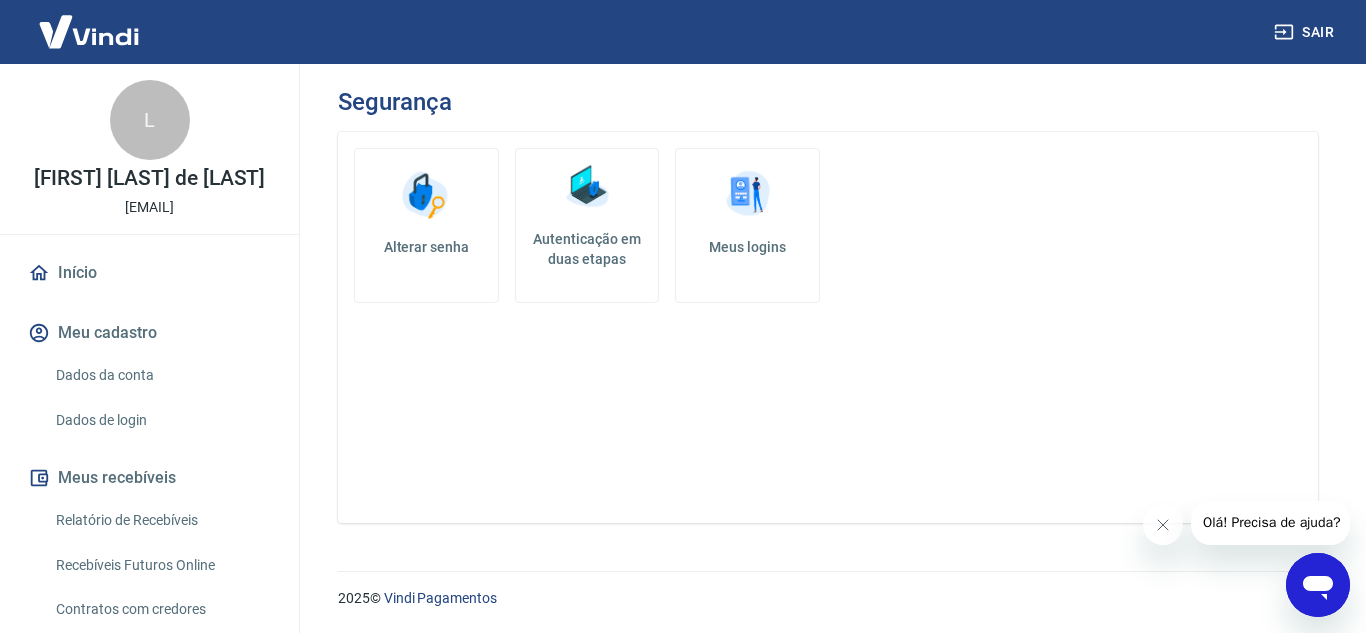 click at bounding box center [587, 187] 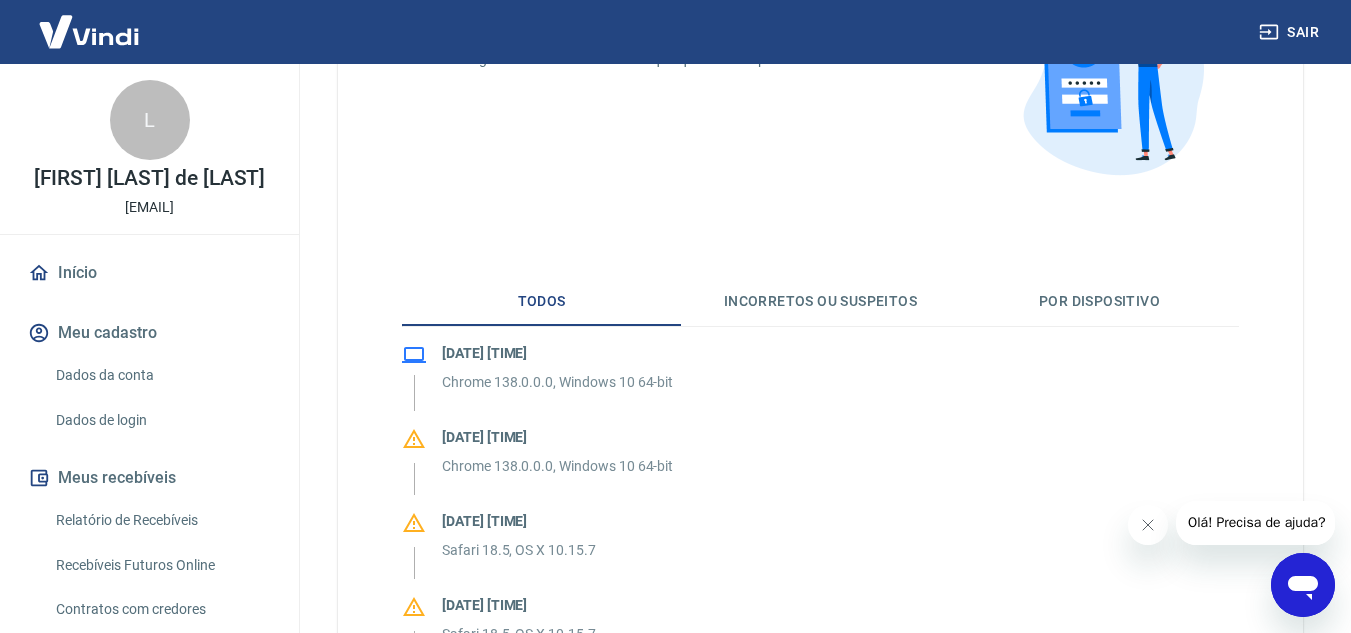scroll, scrollTop: 300, scrollLeft: 0, axis: vertical 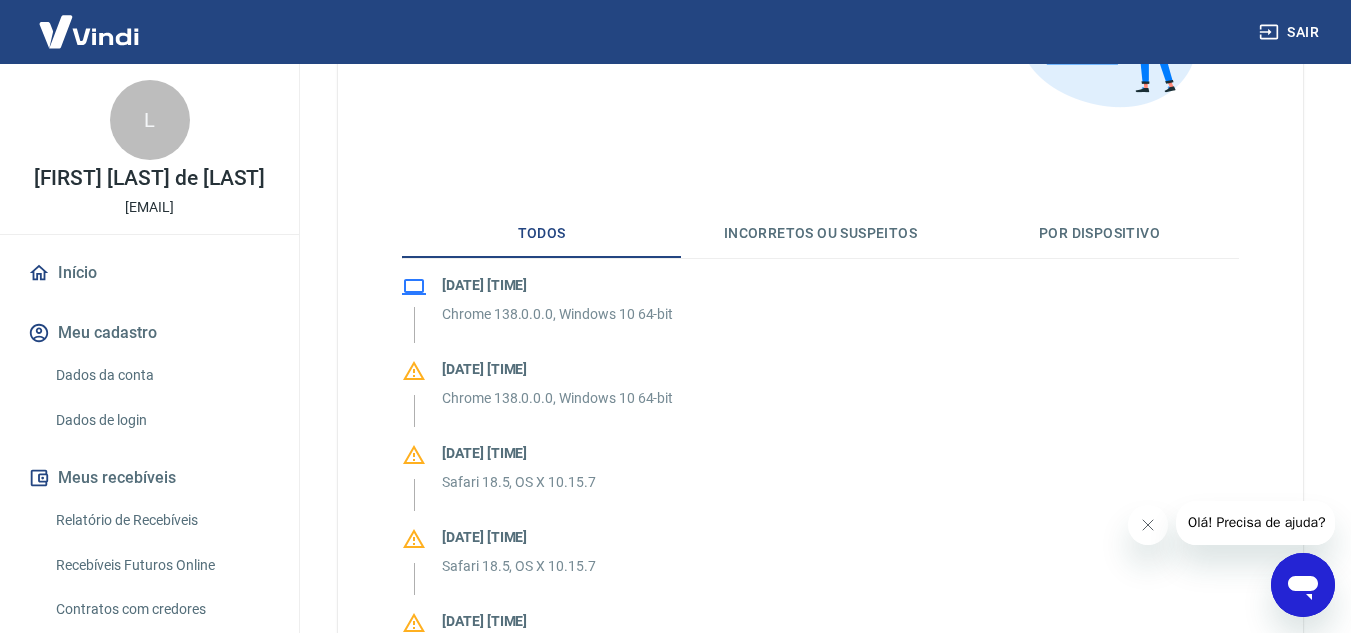 click on "Incorretos ou suspeitos" at bounding box center [820, 234] 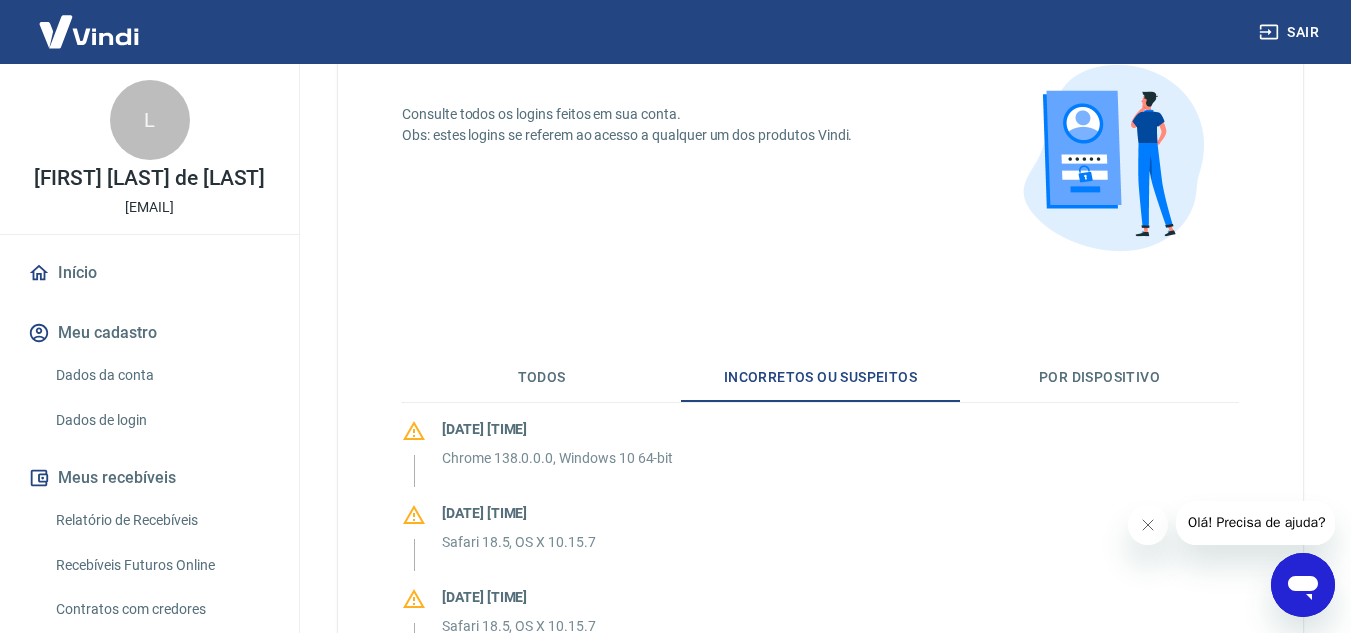scroll, scrollTop: 300, scrollLeft: 0, axis: vertical 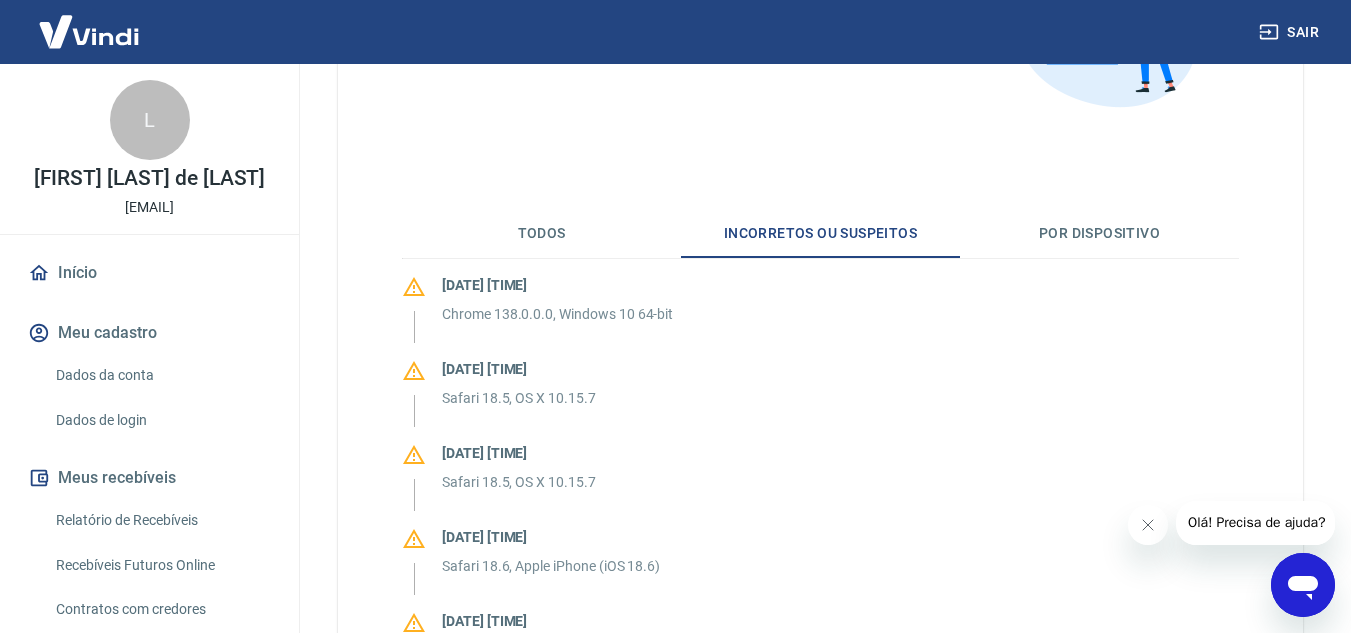 click on "Todos" at bounding box center (541, 234) 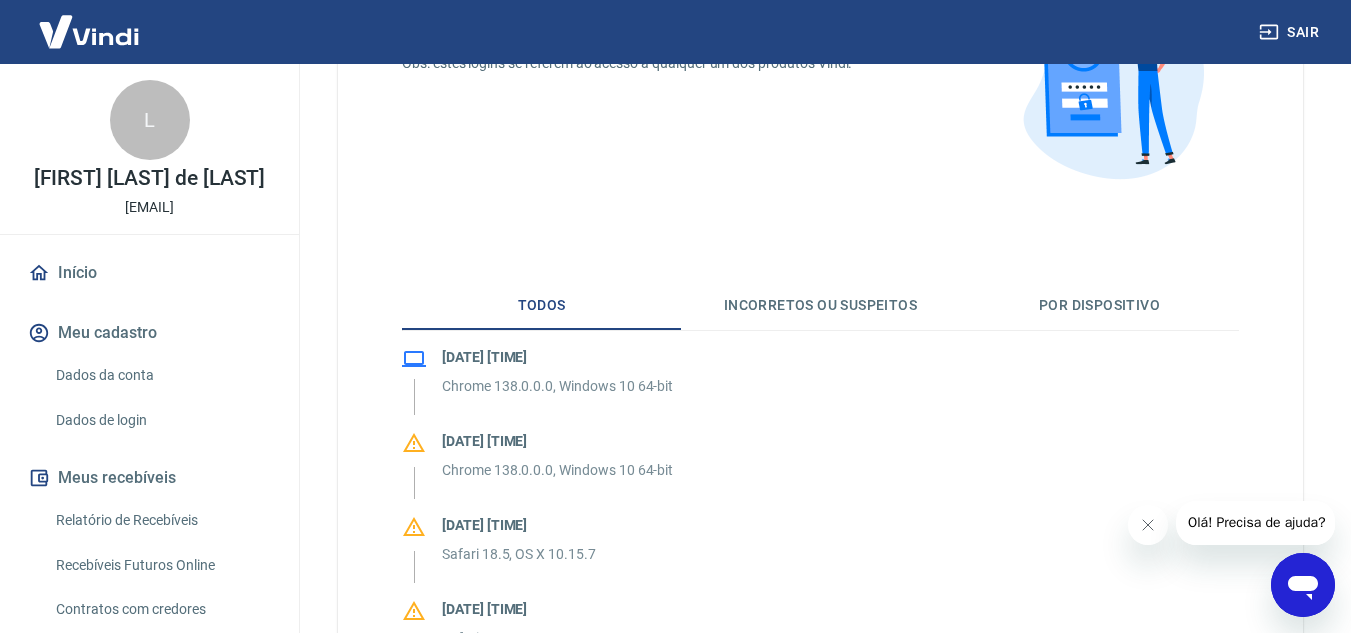 scroll, scrollTop: 200, scrollLeft: 0, axis: vertical 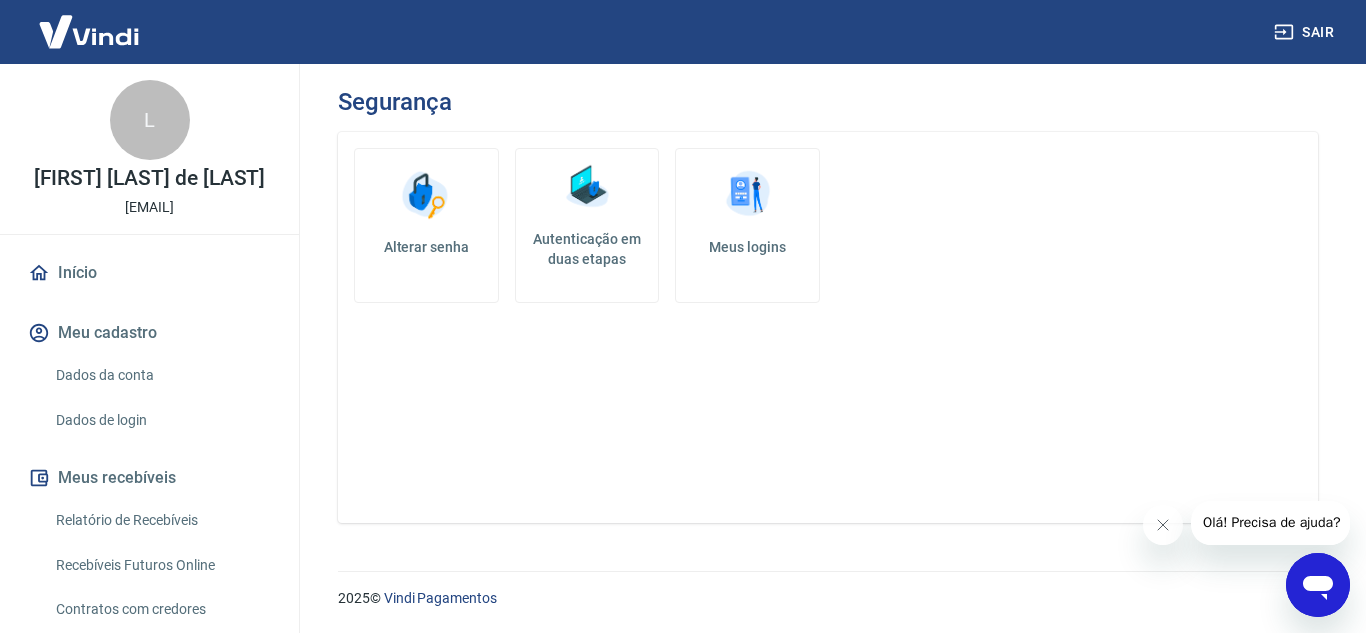 click on "Autenticação em duas etapas" at bounding box center (587, 249) 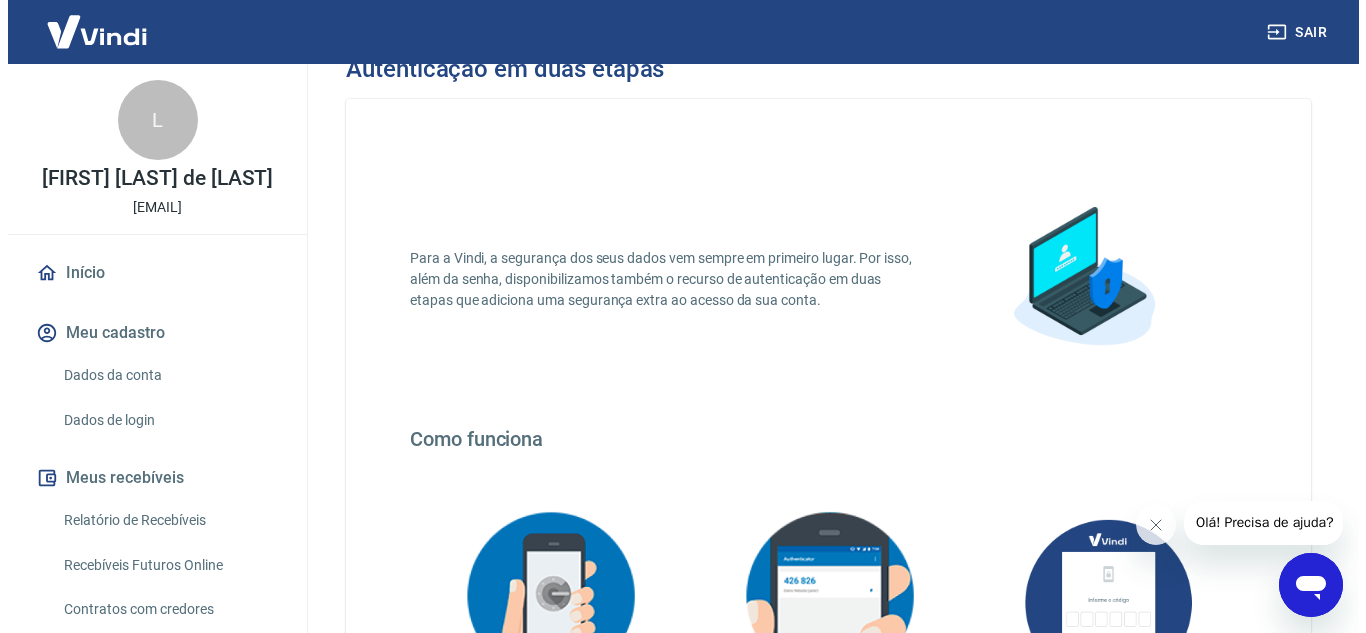 scroll, scrollTop: 0, scrollLeft: 0, axis: both 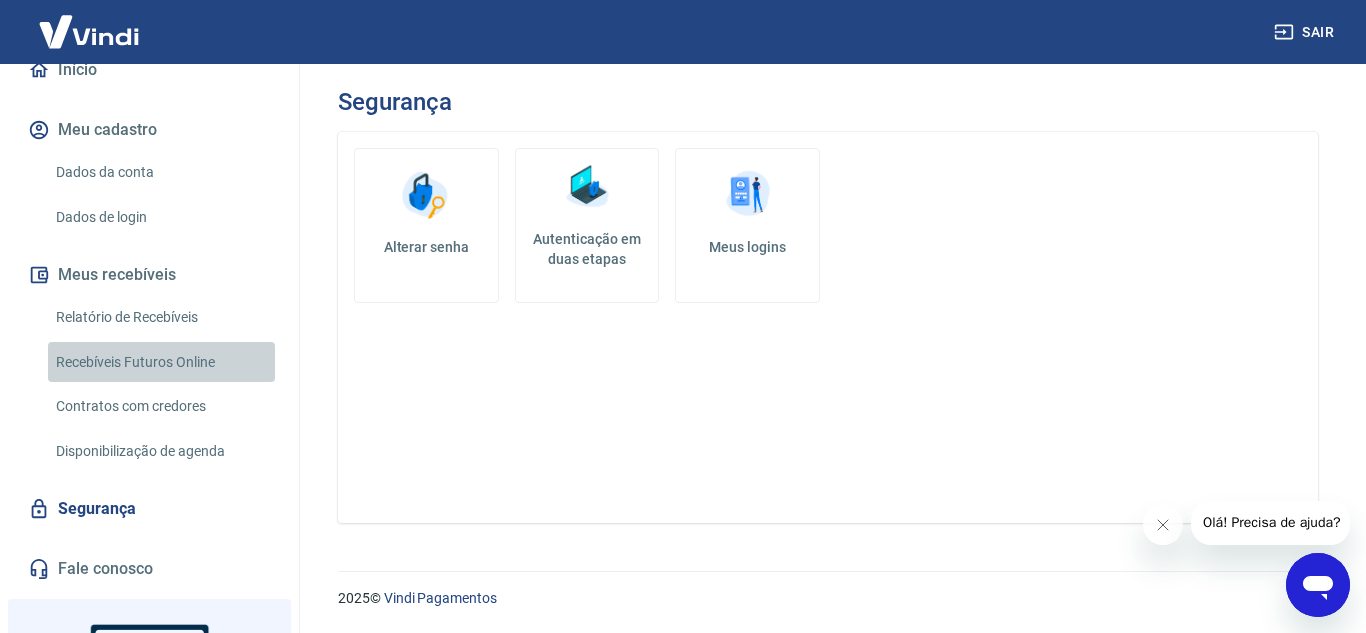 click on "Recebíveis Futuros Online" at bounding box center [161, 362] 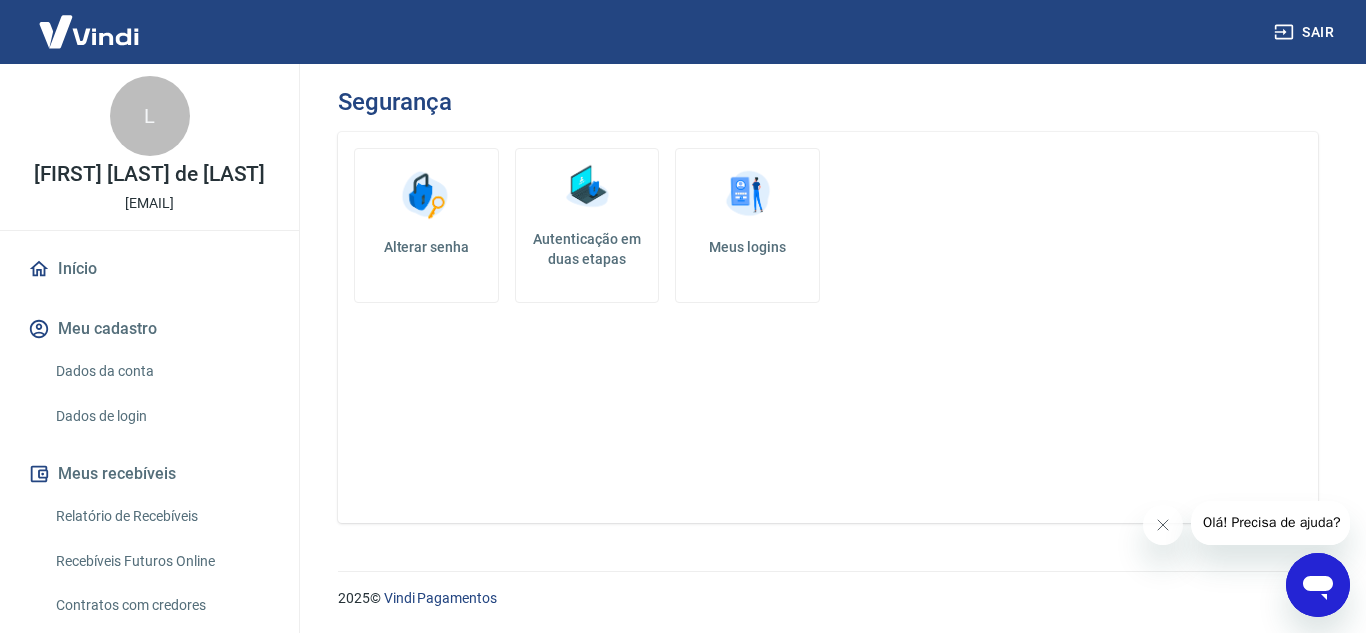 scroll, scrollTop: 3, scrollLeft: 0, axis: vertical 